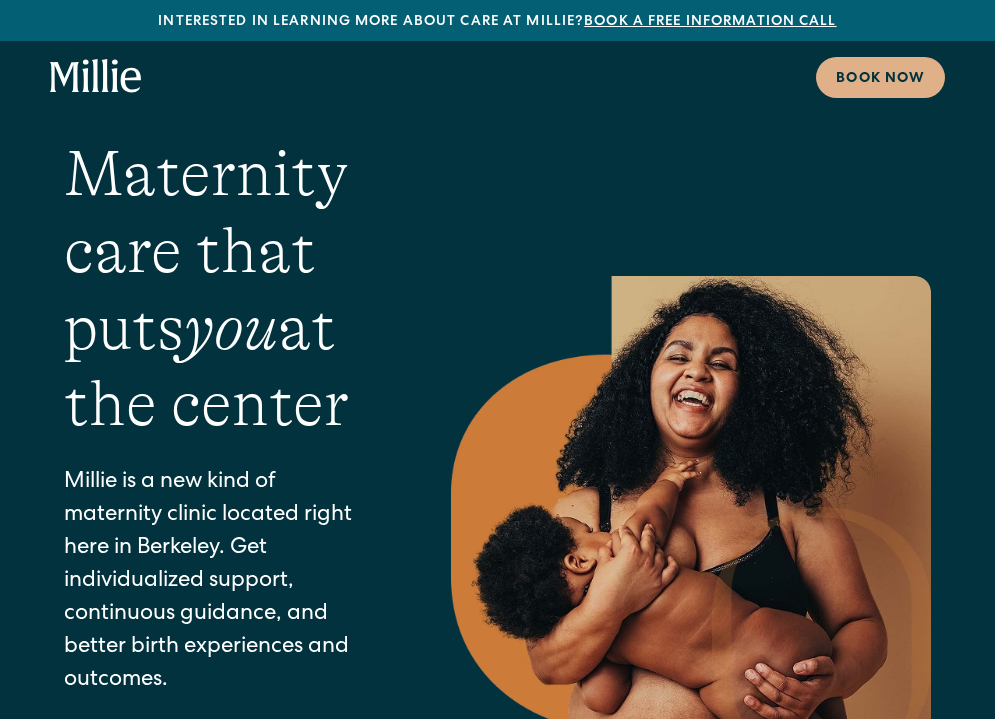 scroll, scrollTop: 0, scrollLeft: 0, axis: both 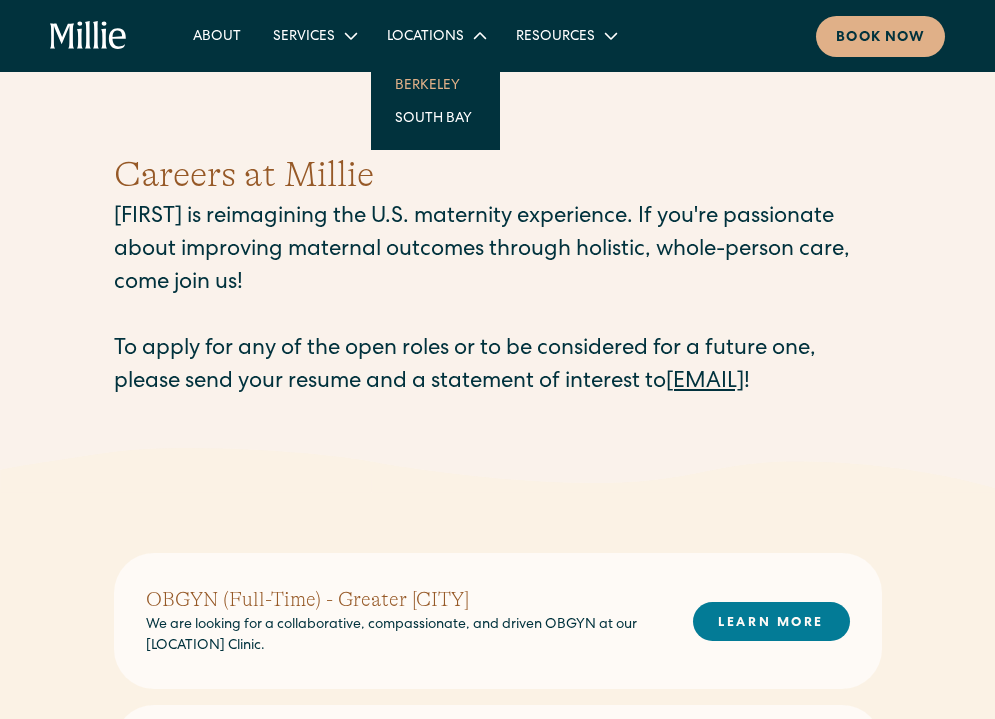 click on "Berkeley" at bounding box center (435, 84) 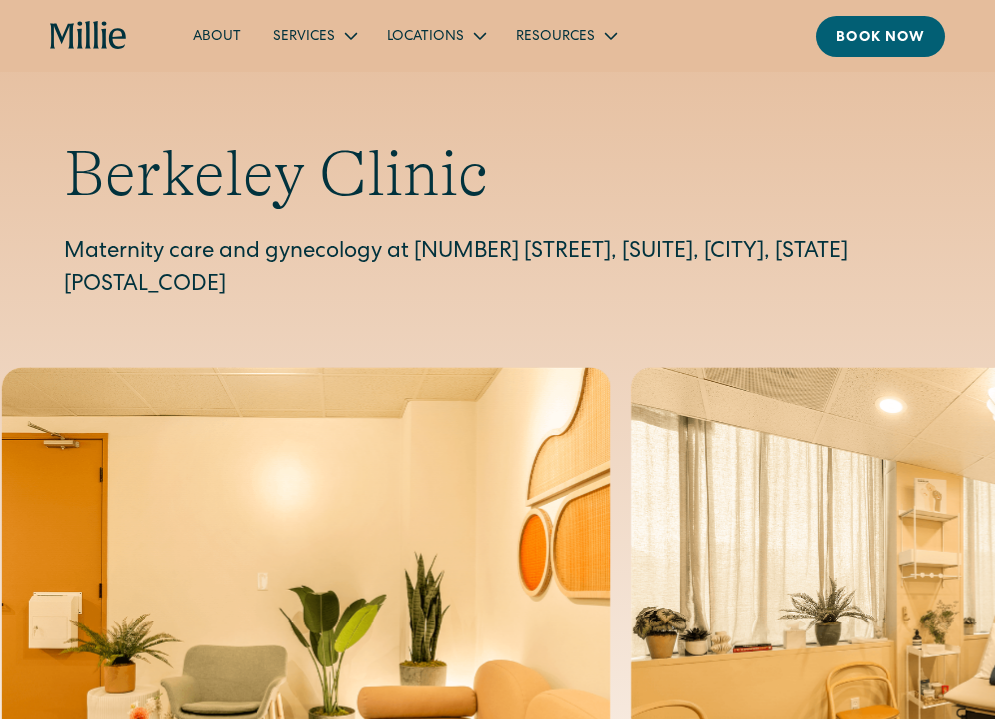 scroll, scrollTop: 0, scrollLeft: 0, axis: both 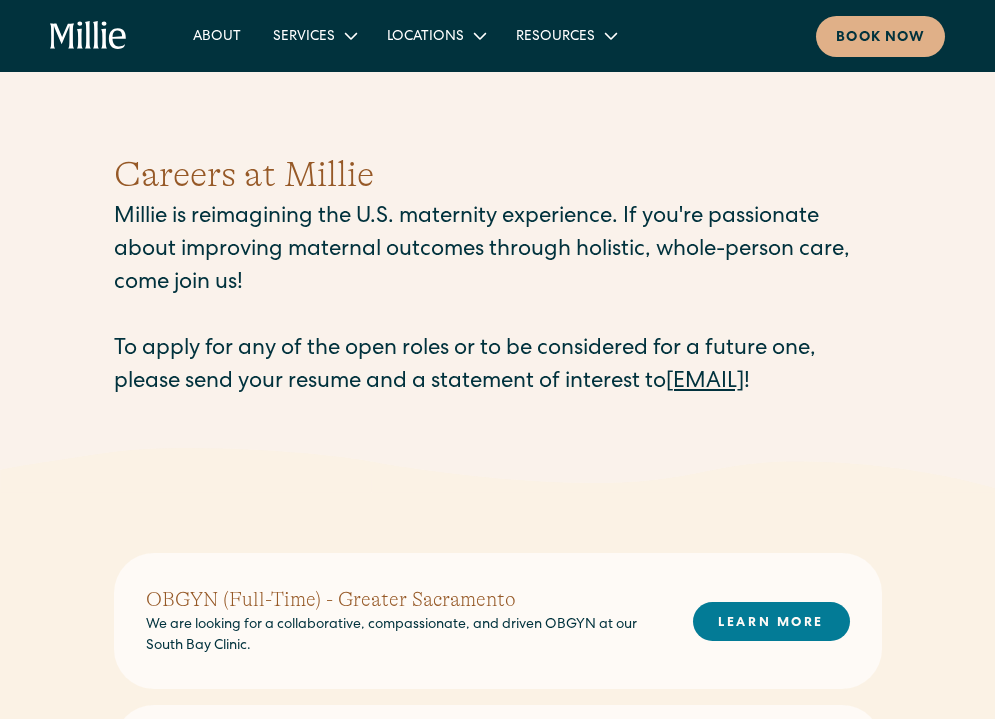 click at bounding box center [497, 470] 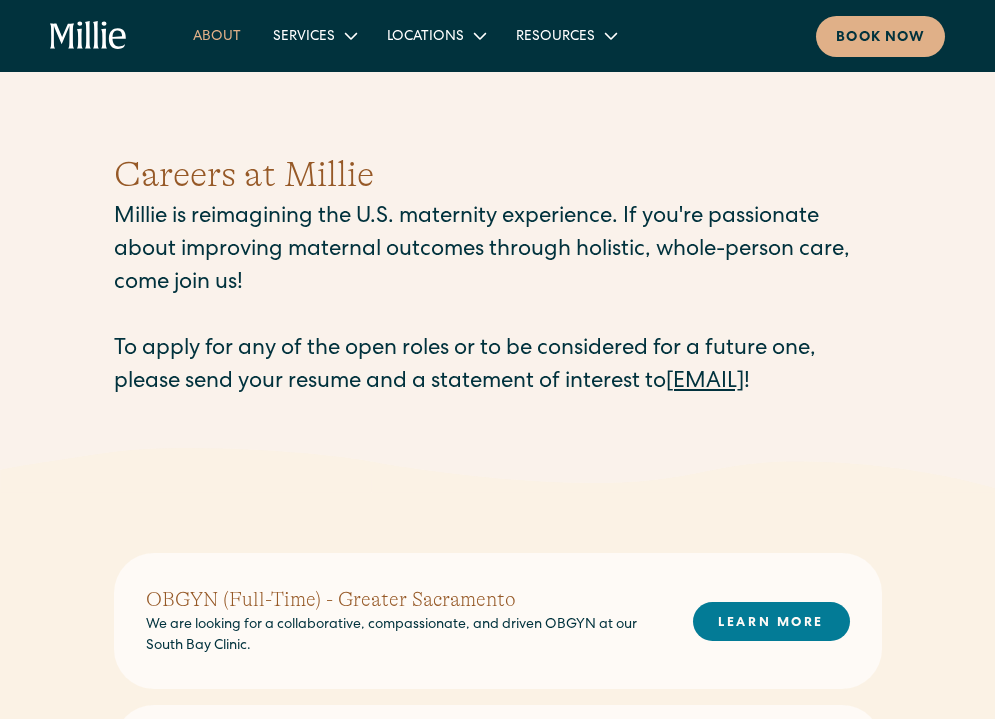 click on "About" at bounding box center [217, 35] 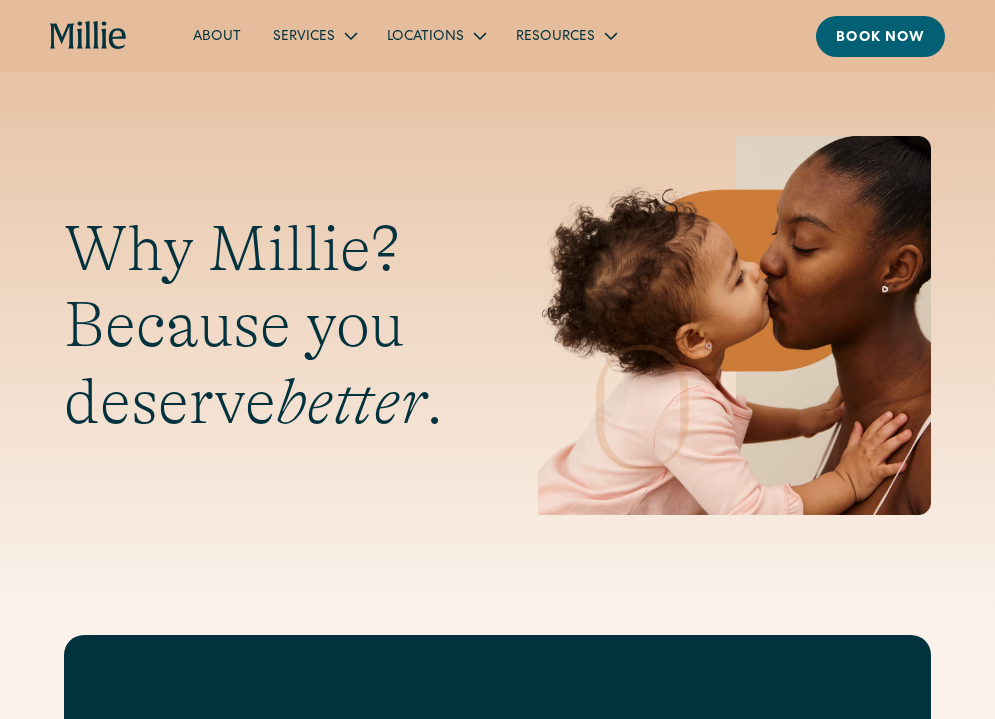 scroll, scrollTop: 0, scrollLeft: 0, axis: both 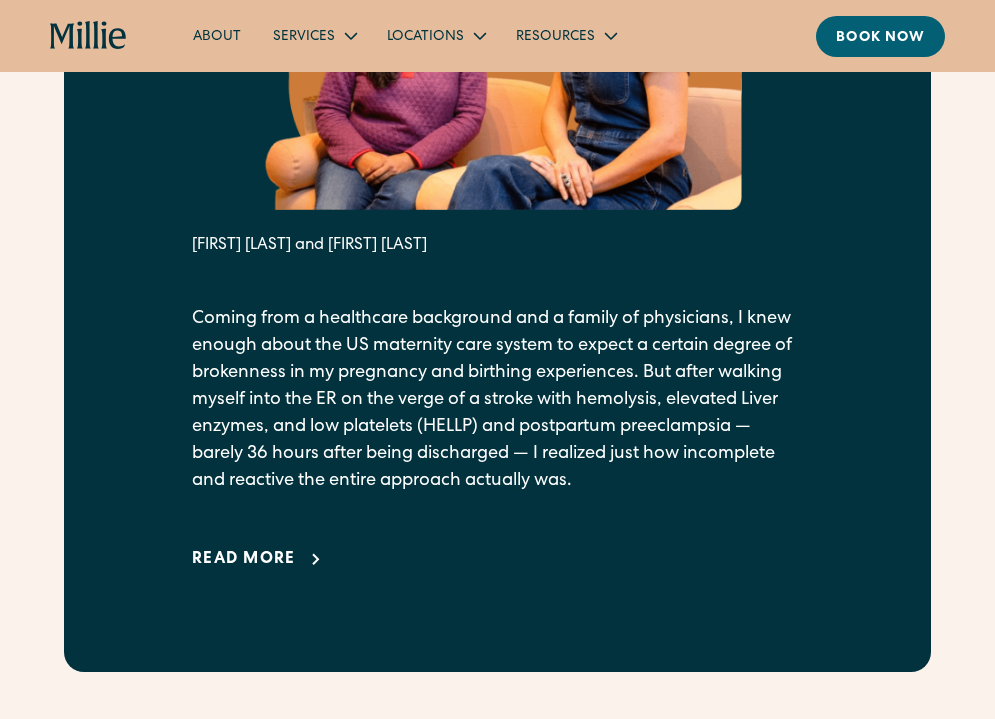 click on "Read more" at bounding box center (244, 560) 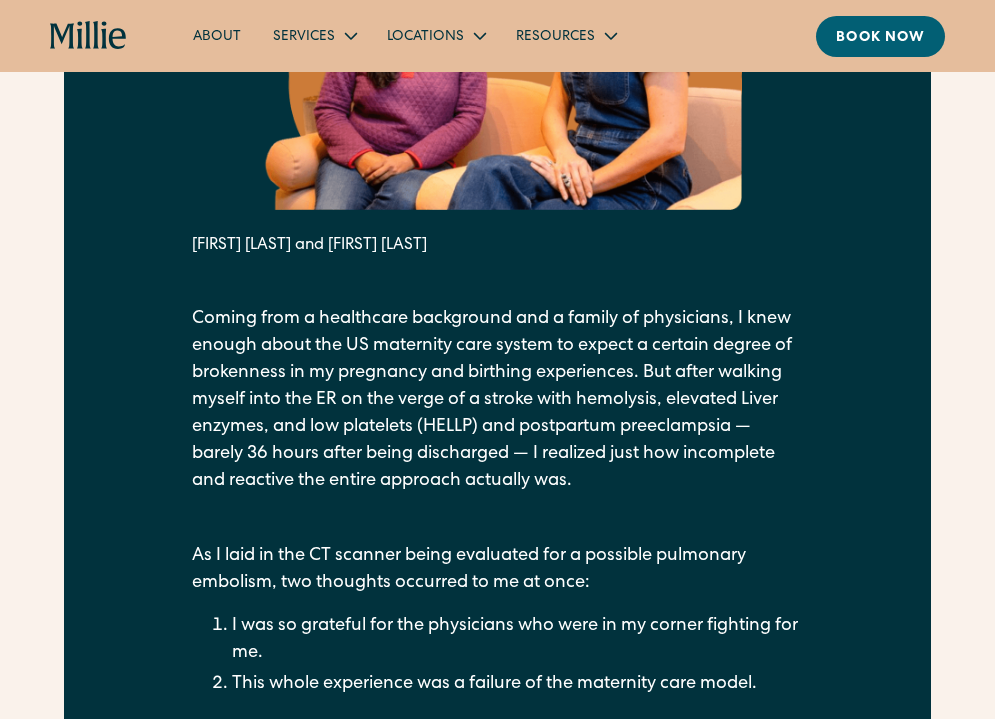 scroll, scrollTop: 0, scrollLeft: 0, axis: both 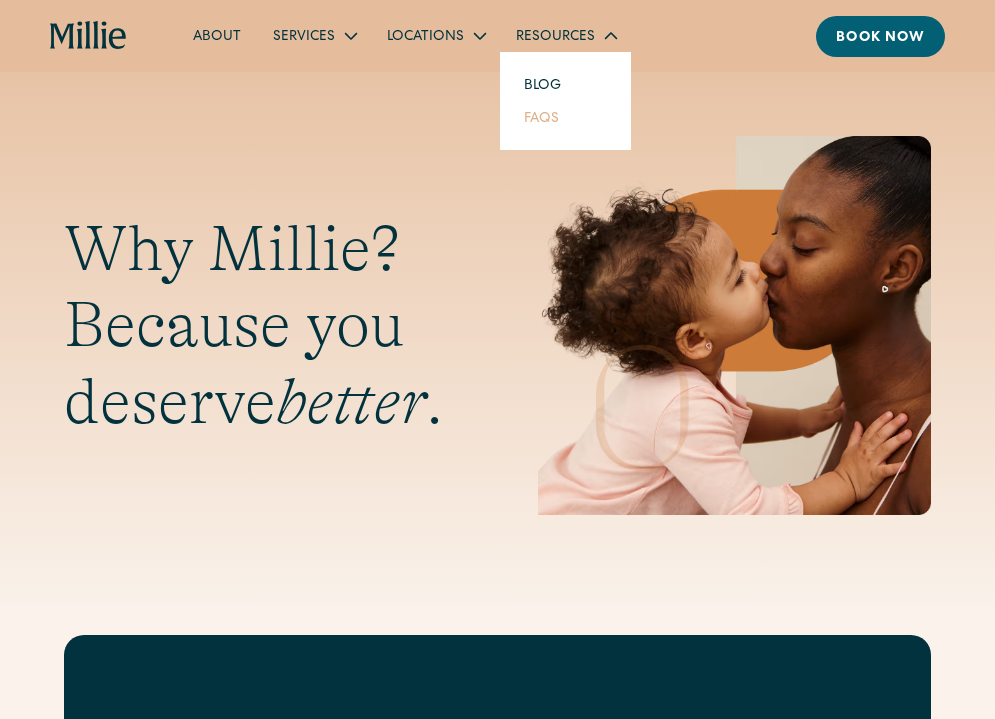click on "FAQs" at bounding box center (541, 117) 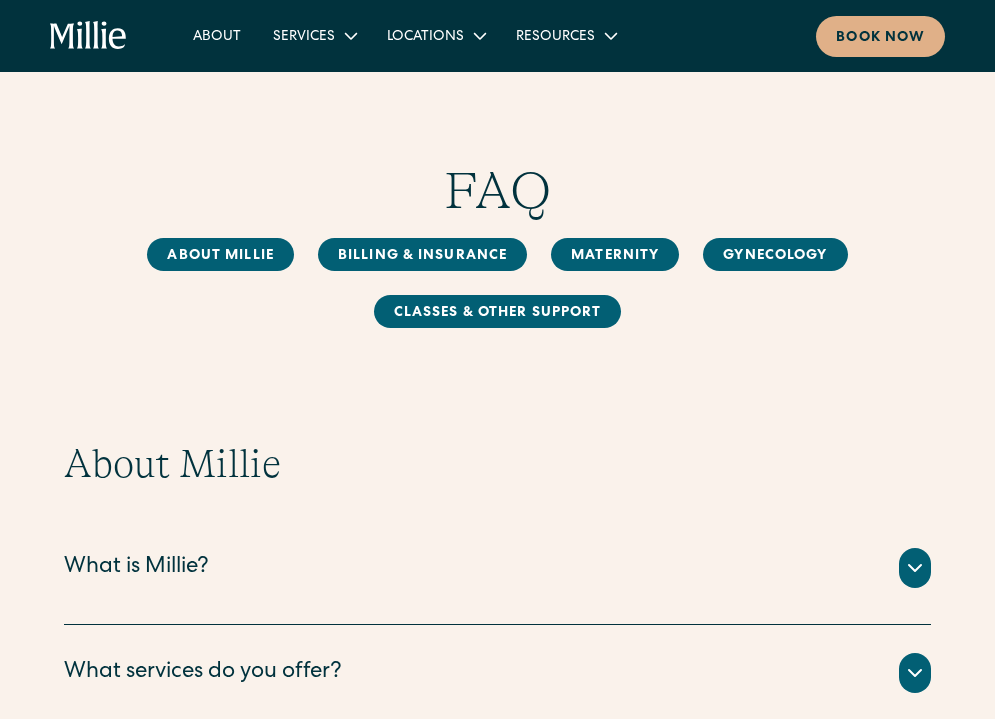 scroll, scrollTop: 0, scrollLeft: 0, axis: both 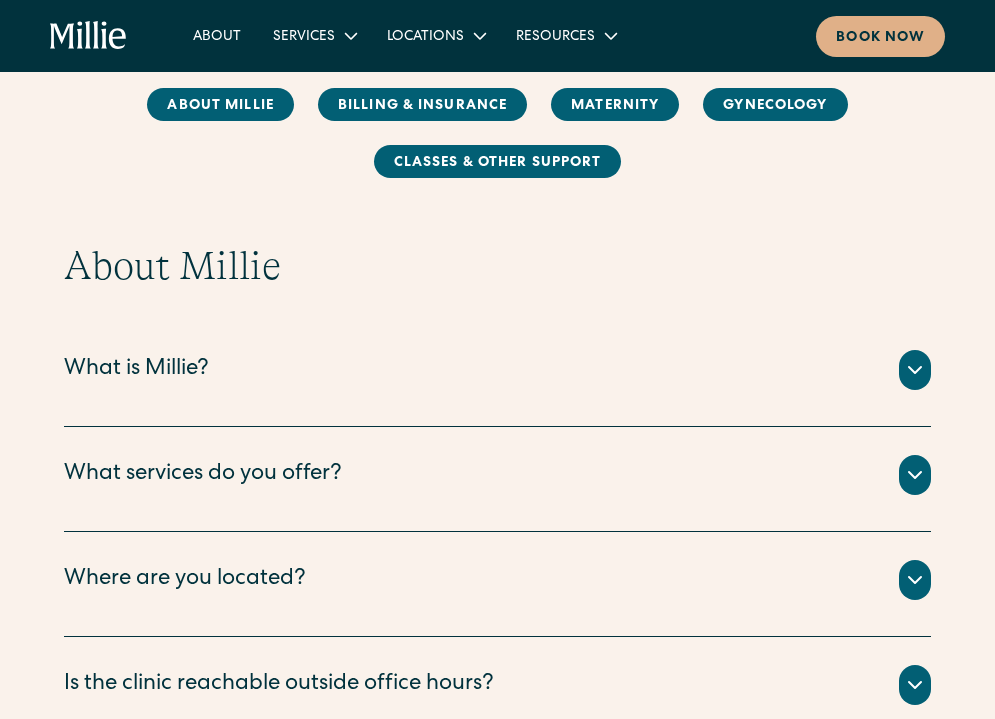 click on "What services do you offer?" at bounding box center (136, 370) 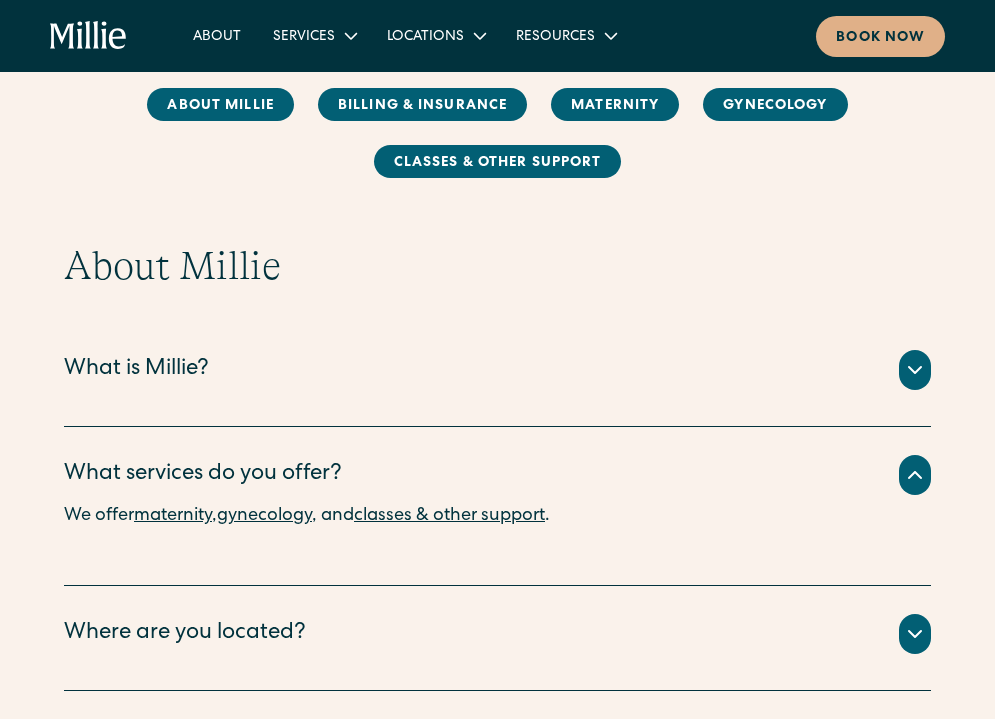 click on "What services do you offer?" at bounding box center (497, 370) 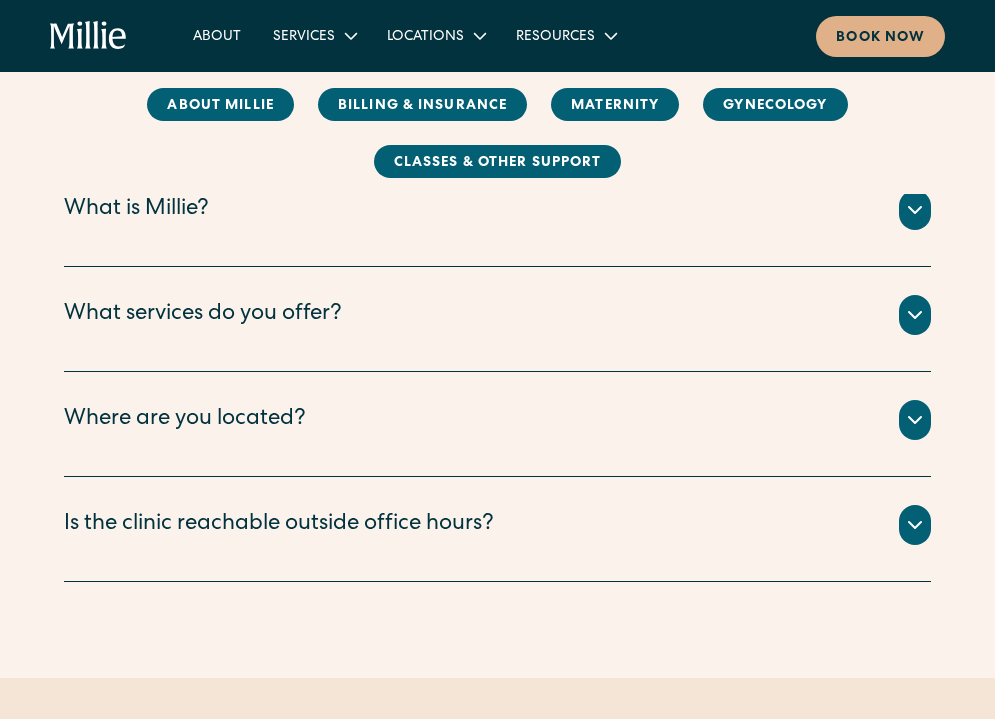 scroll, scrollTop: 362, scrollLeft: 0, axis: vertical 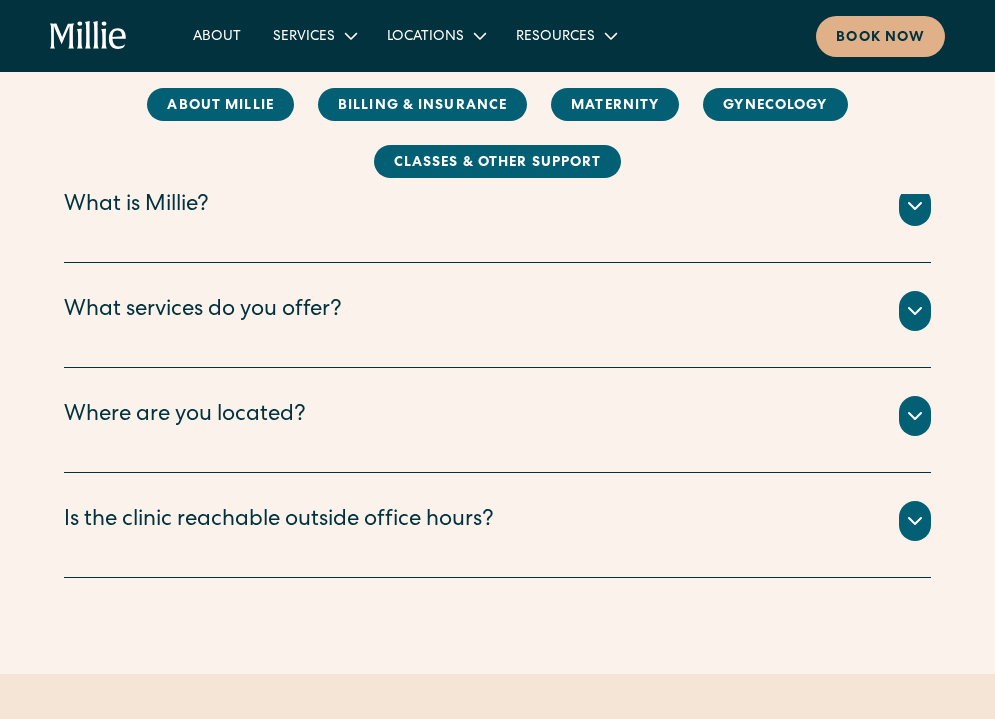 click on "Is the clinic reachable outside office hours?" at bounding box center [497, 206] 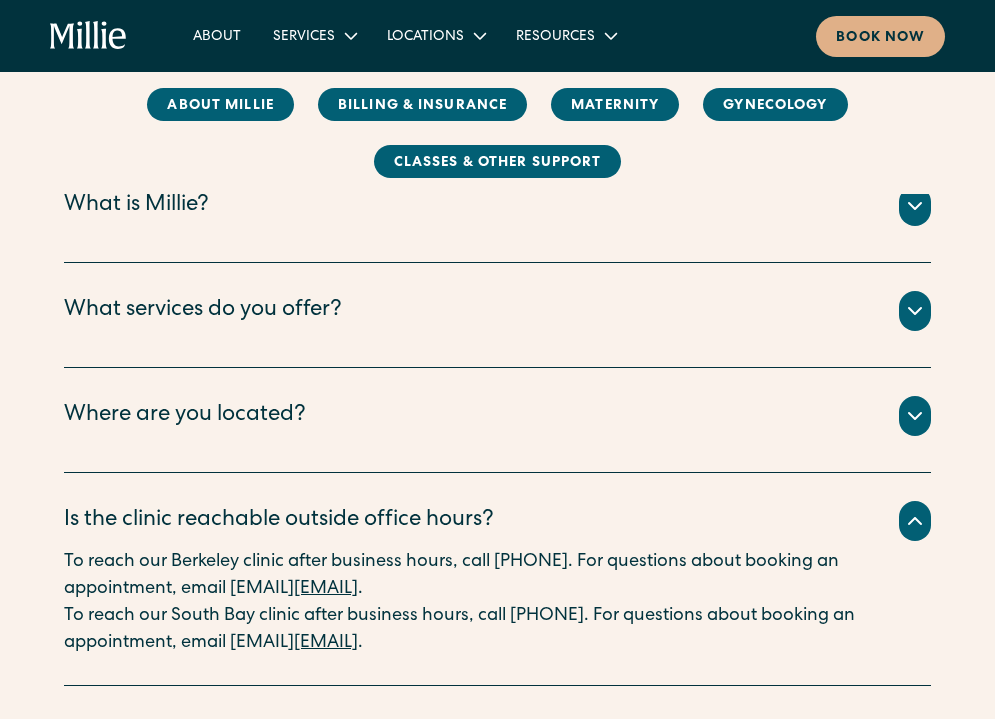 click on "Is the clinic reachable outside office hours?" at bounding box center (497, 206) 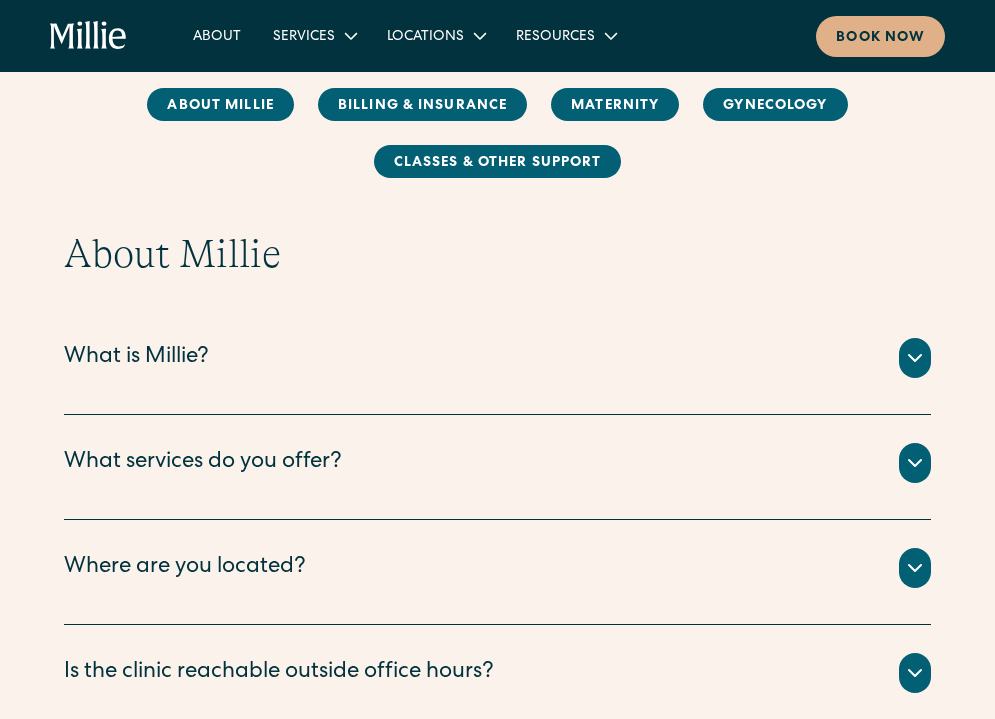 scroll, scrollTop: 0, scrollLeft: 0, axis: both 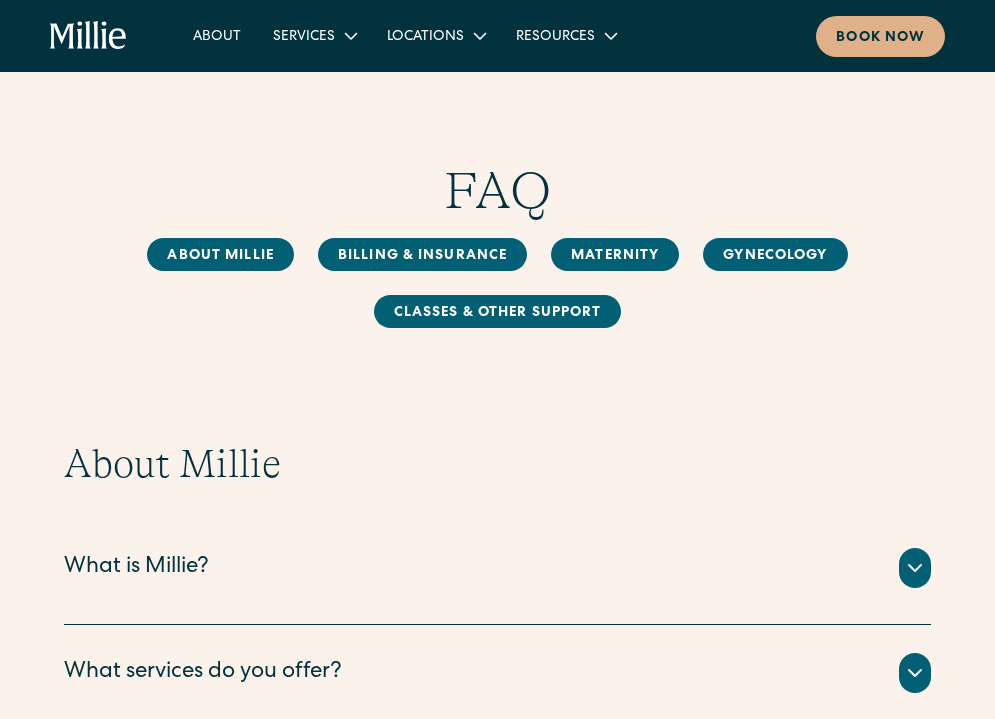 click on "What is Millie?" at bounding box center [136, 568] 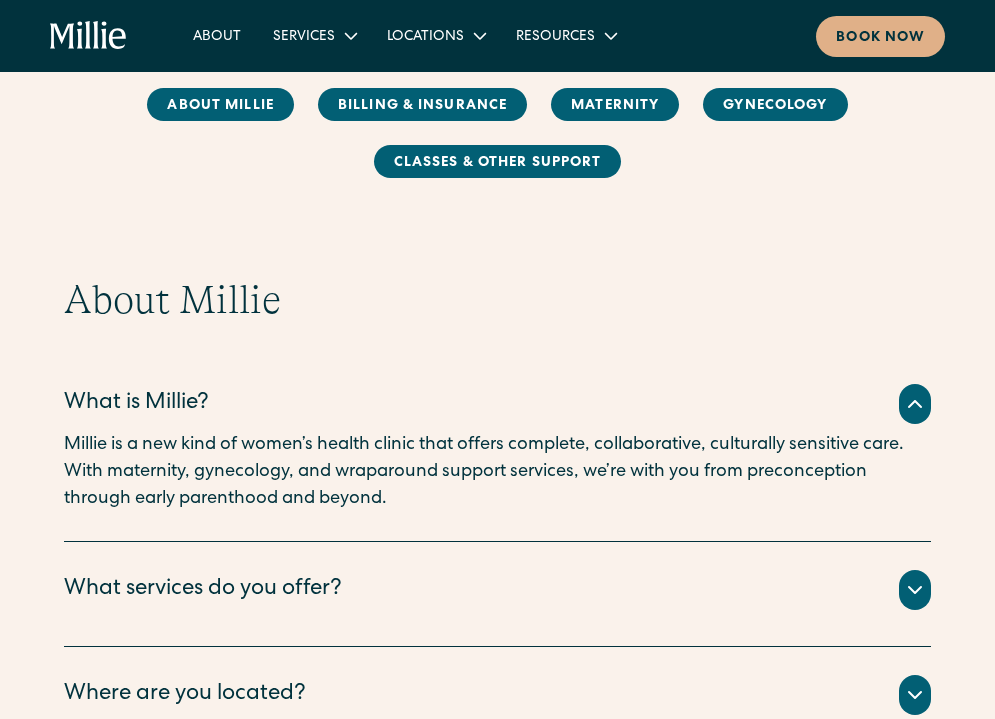 scroll, scrollTop: 0, scrollLeft: 0, axis: both 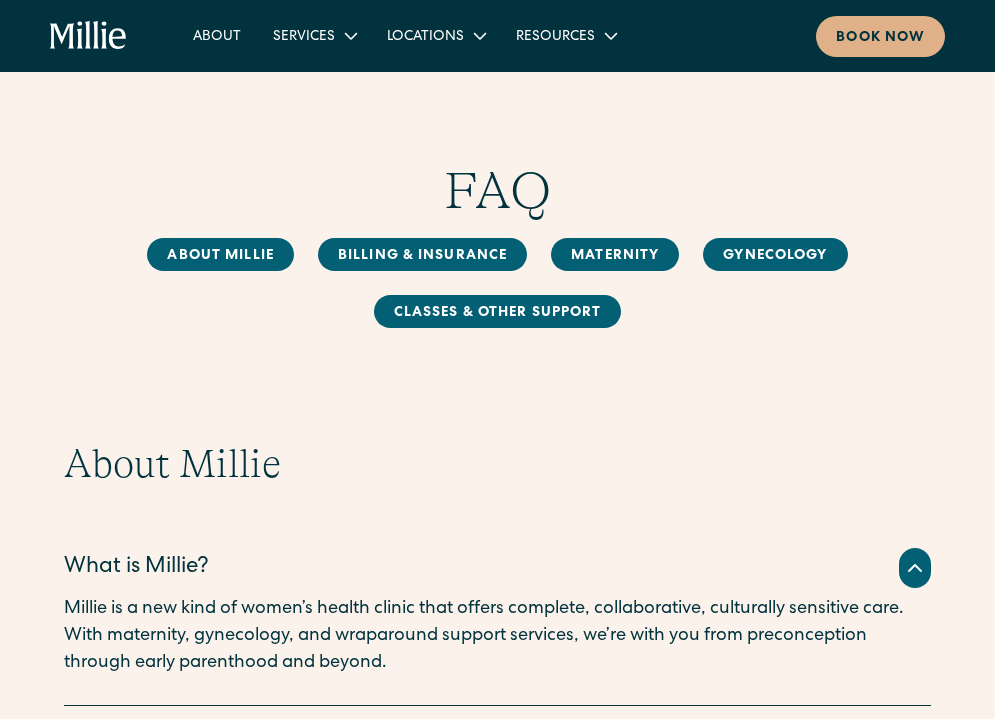 click on "About Millie Billing & Insurance MAternity Gynecology Classes & Other Support" at bounding box center [497, 283] 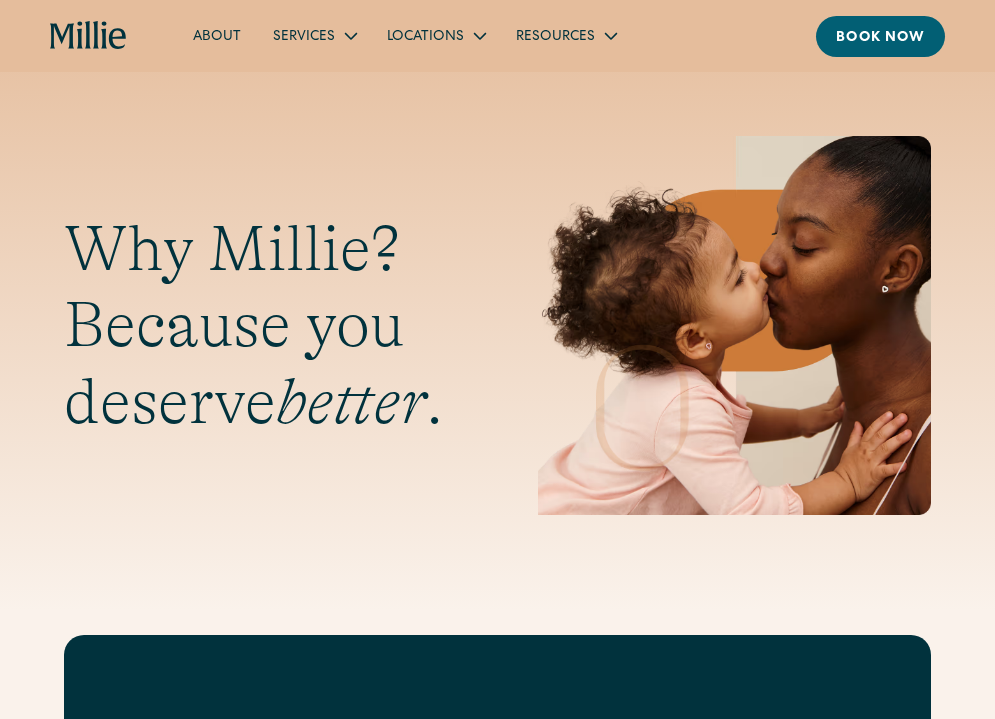 scroll, scrollTop: 0, scrollLeft: 0, axis: both 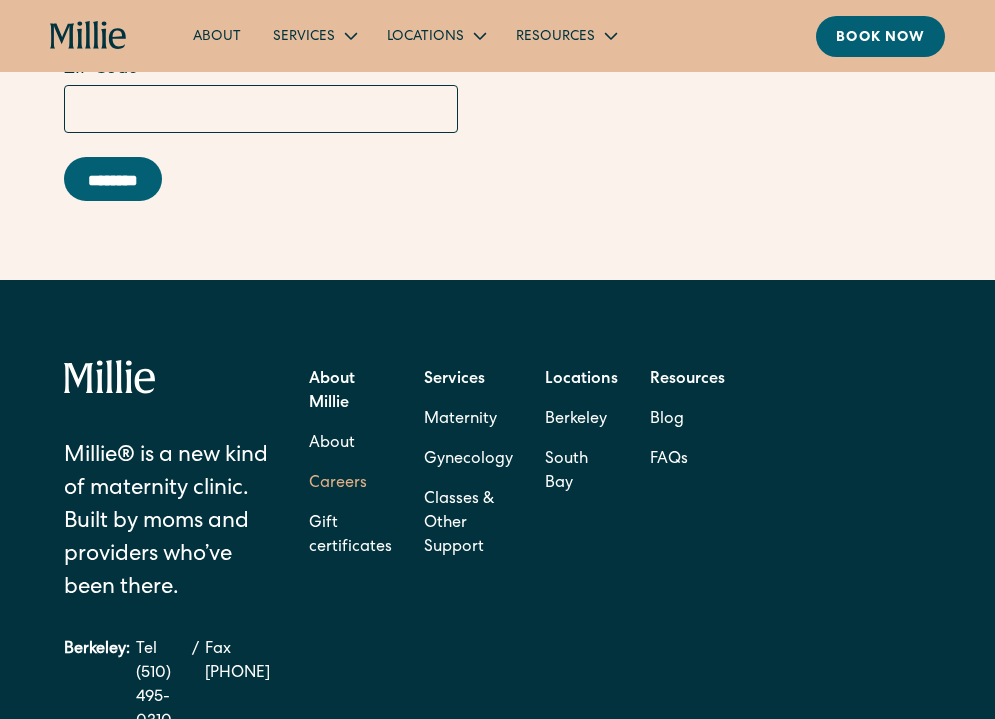 click on "Careers" at bounding box center (338, 484) 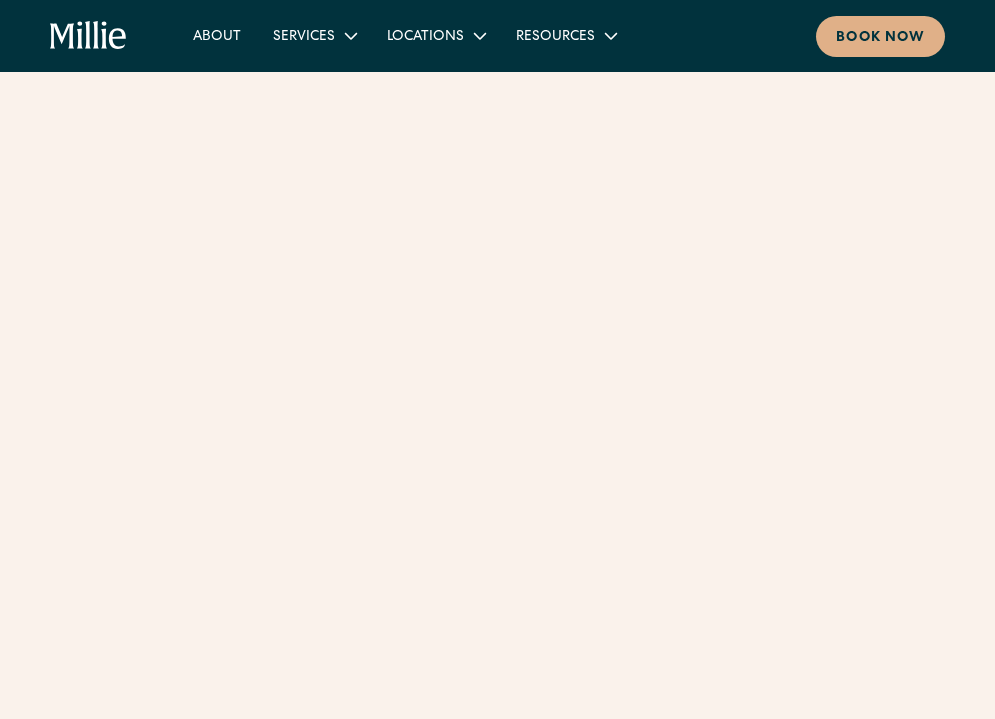 scroll, scrollTop: 0, scrollLeft: 0, axis: both 